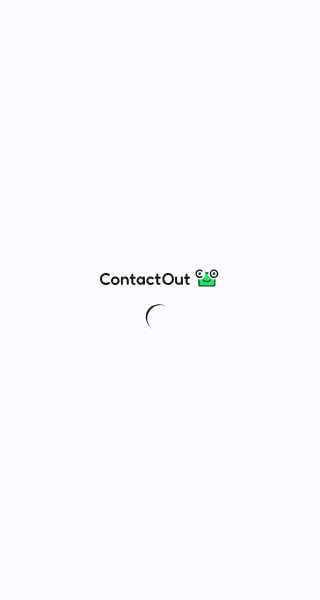 scroll, scrollTop: 0, scrollLeft: 0, axis: both 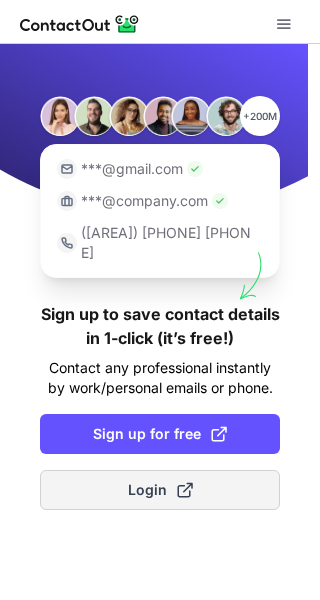 click on "Login" at bounding box center (160, 490) 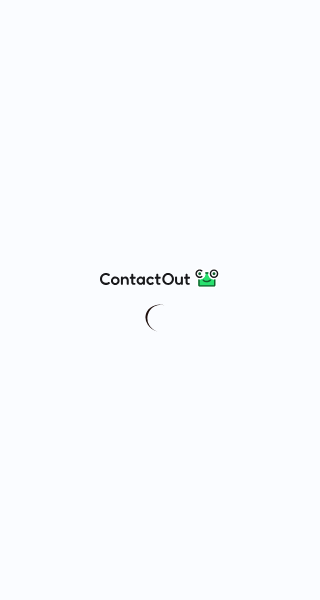 scroll, scrollTop: 0, scrollLeft: 0, axis: both 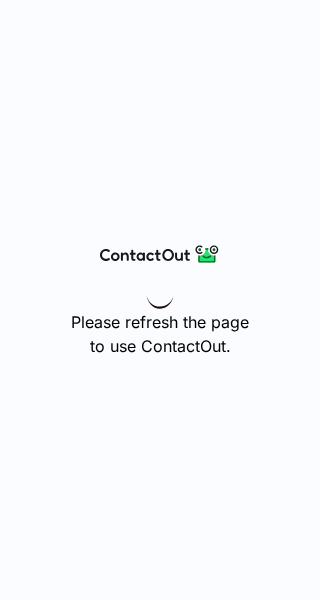 click on "Please refresh the page  to use ContactOut." at bounding box center [160, 300] 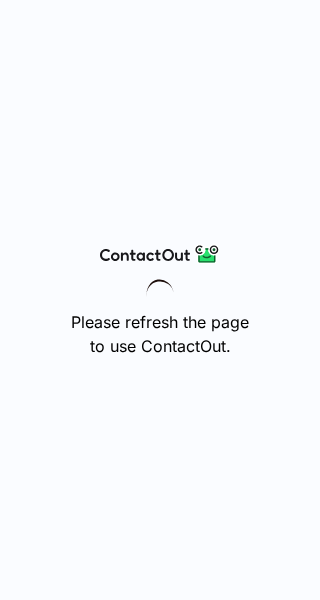 click on "Please refresh the page  to use ContactOut." at bounding box center [160, 300] 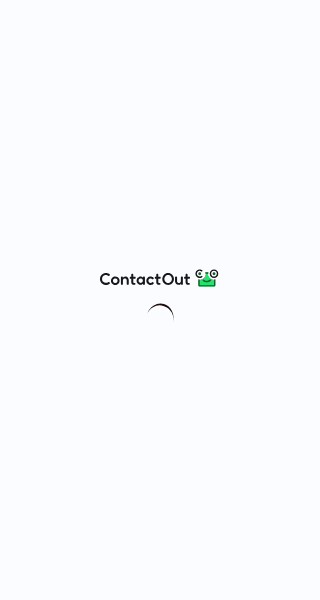 scroll, scrollTop: 0, scrollLeft: 0, axis: both 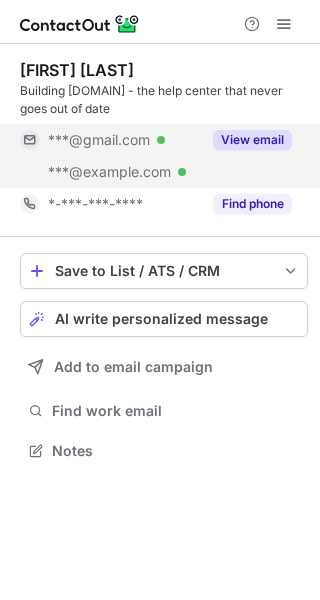 click on "View email" at bounding box center (252, 140) 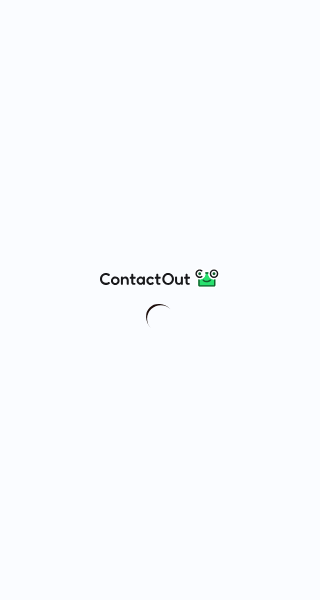 scroll, scrollTop: 0, scrollLeft: 0, axis: both 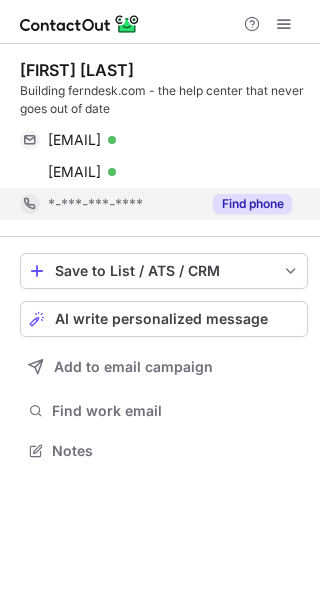 click on "Find phone" at bounding box center [252, 204] 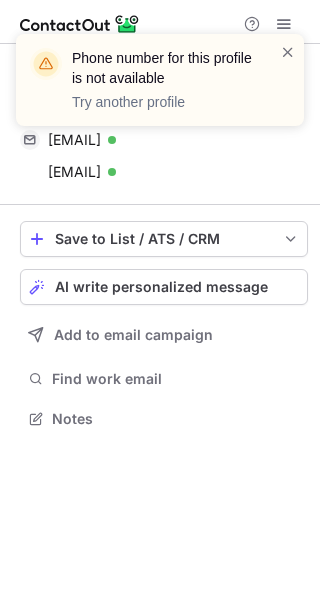scroll, scrollTop: 404, scrollLeft: 320, axis: both 